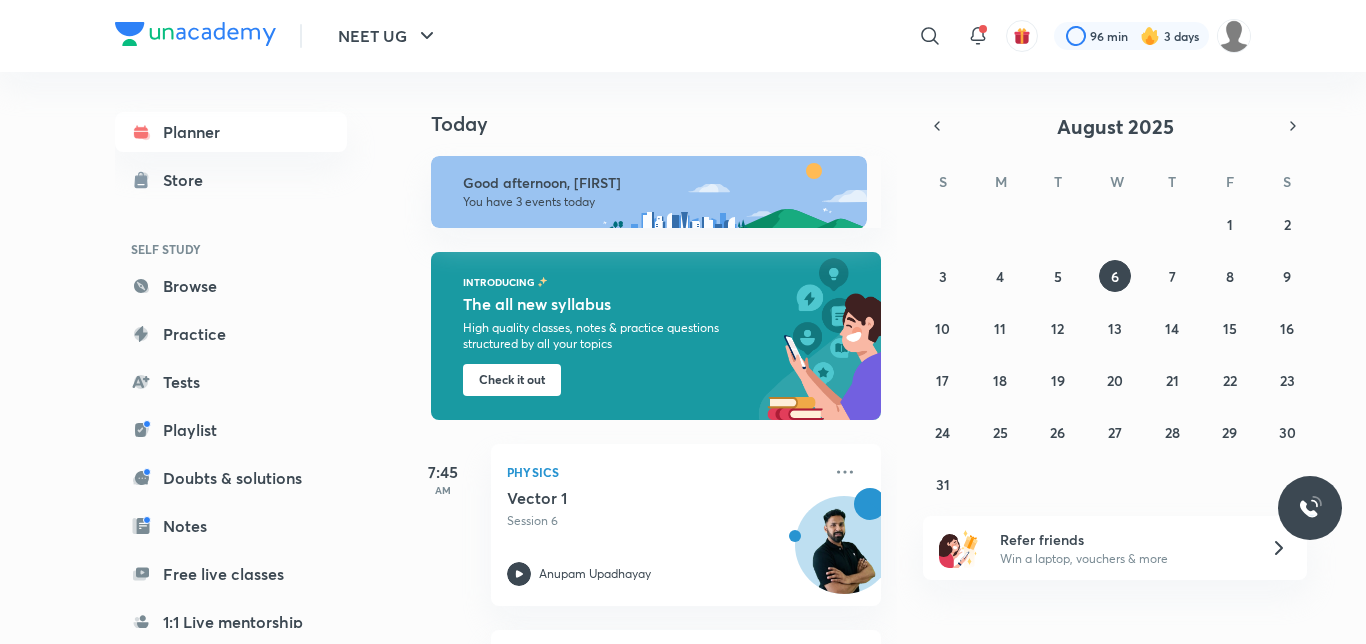 scroll, scrollTop: 0, scrollLeft: 0, axis: both 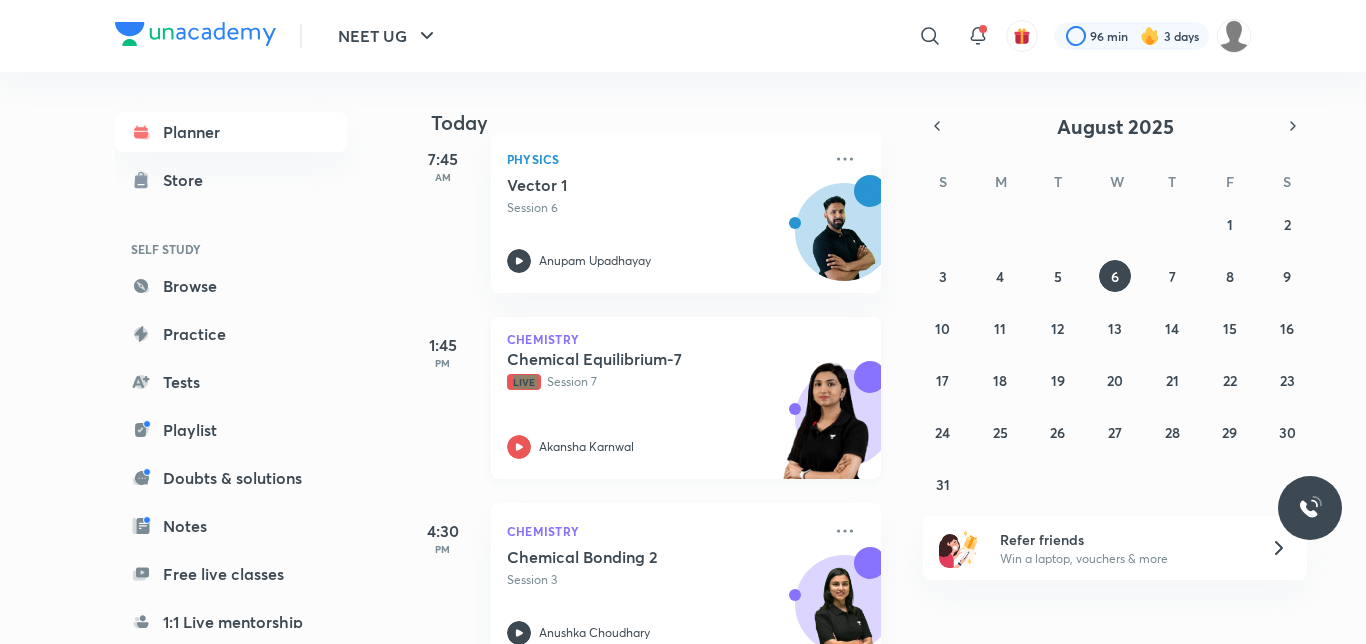 click 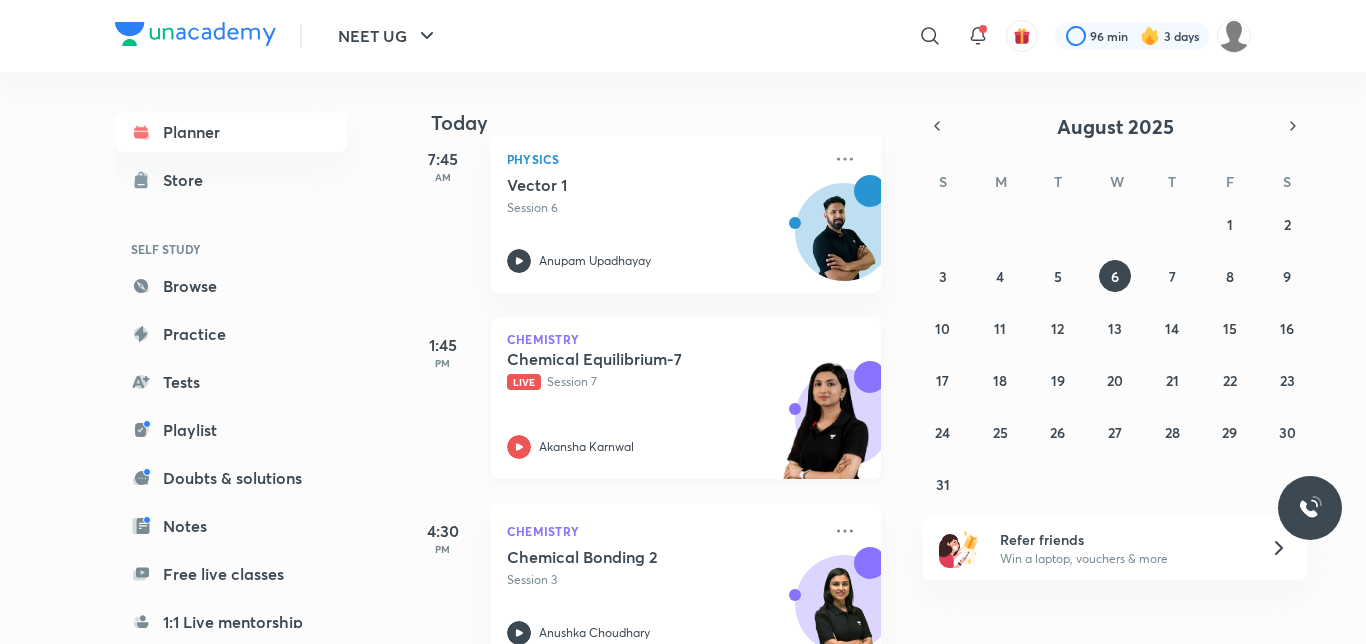 click on "Chemical Equilibrium-7 Live Session 7 [FIRST] [LAST]" at bounding box center [664, 404] 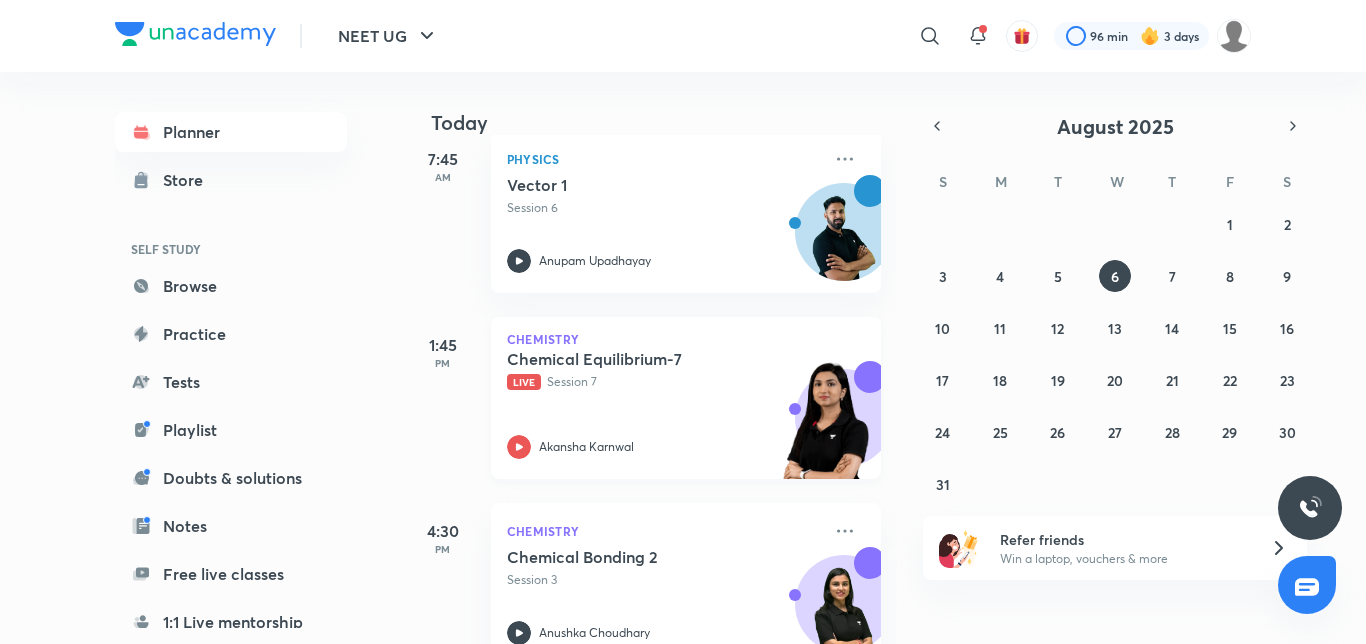 click on "Akansha Karnwal" at bounding box center (664, 447) 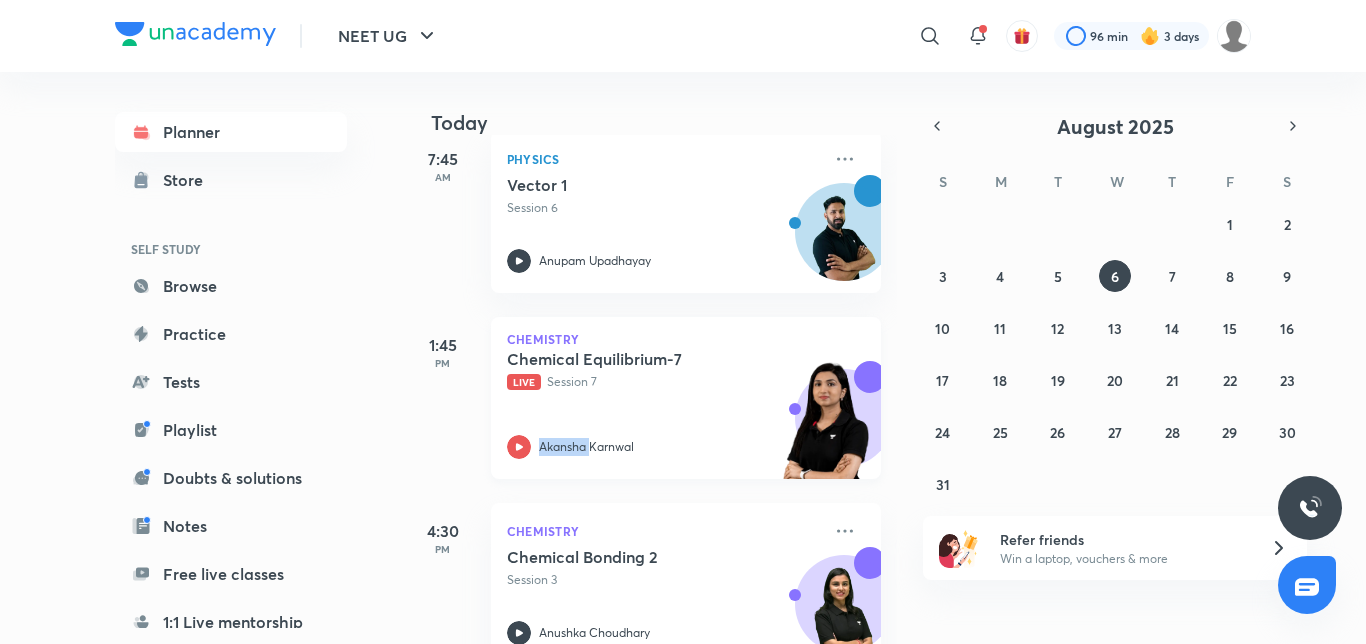 click on "Akansha Karnwal" at bounding box center [664, 447] 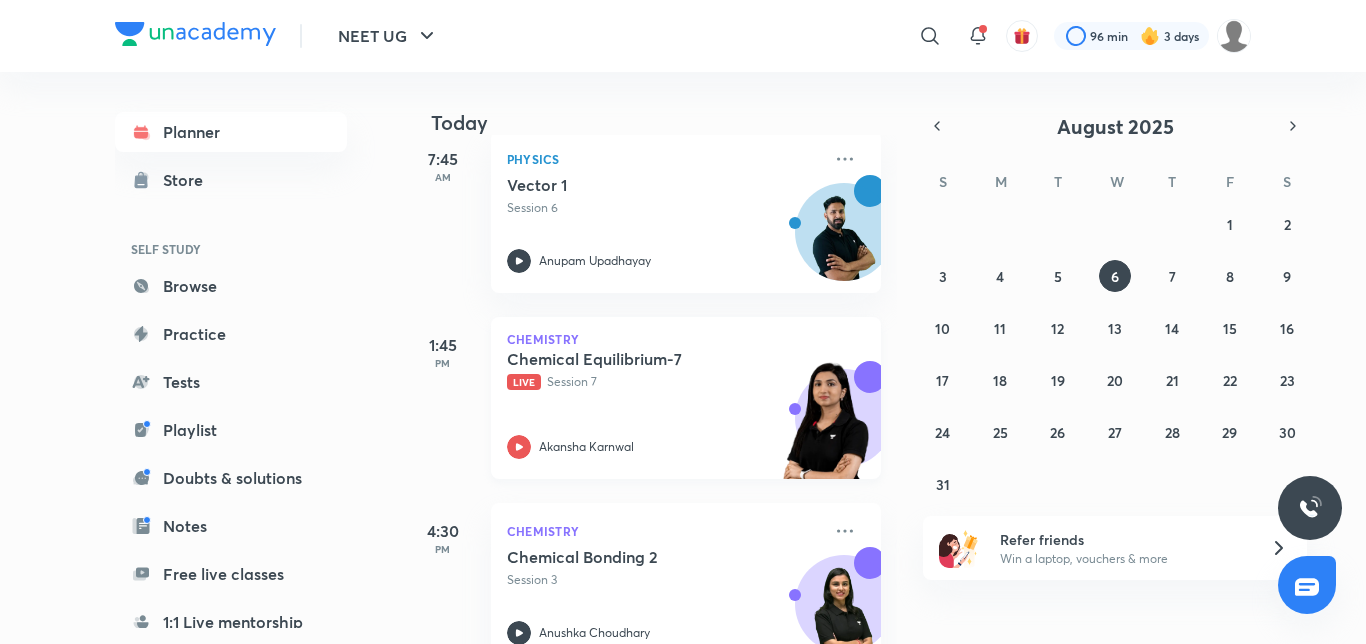 click on "Live" at bounding box center (524, 382) 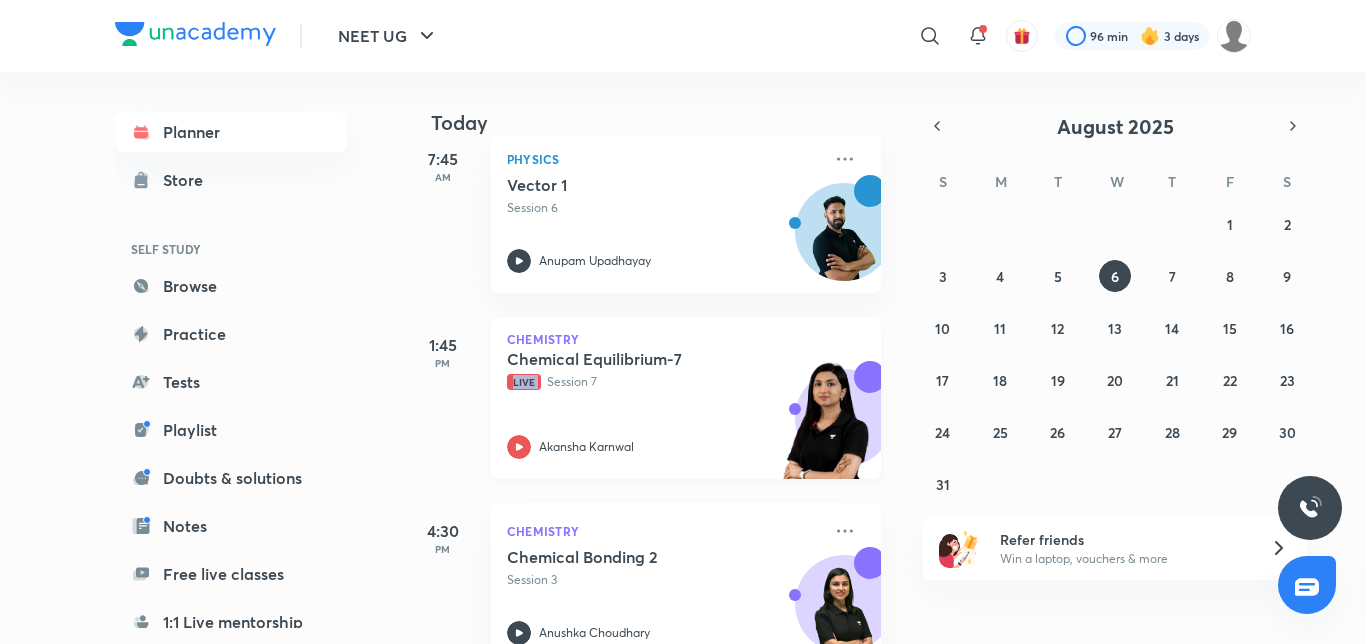 click on "Live" at bounding box center (524, 382) 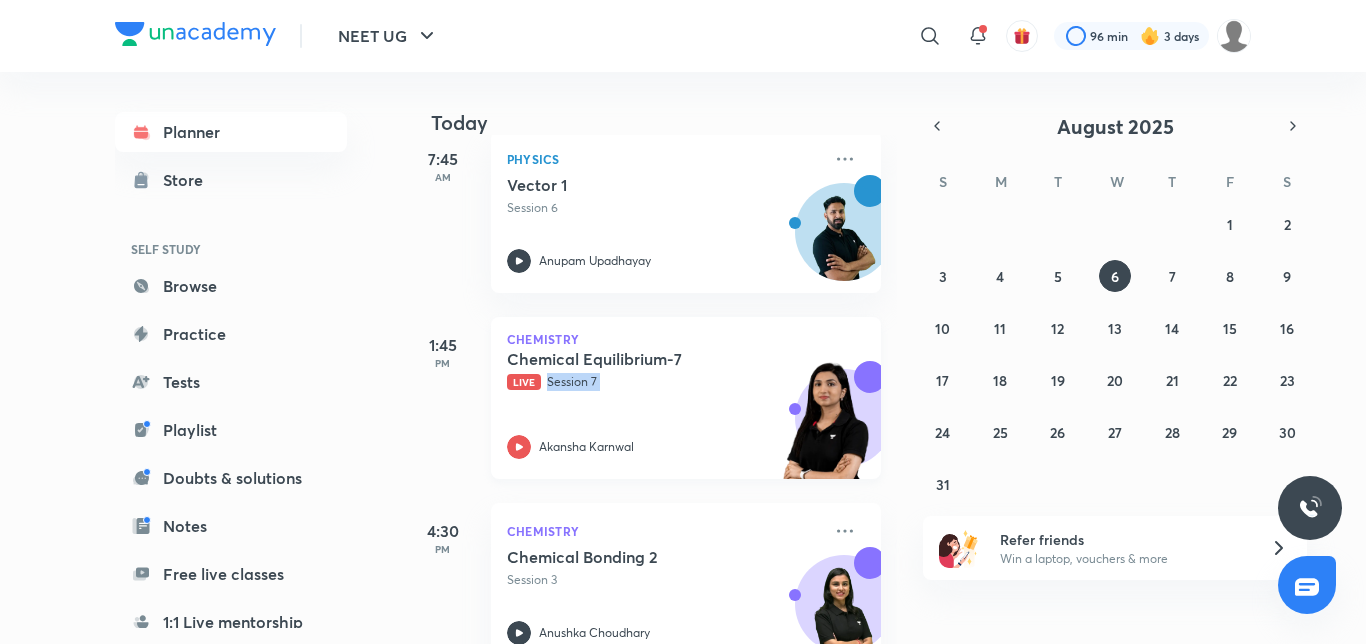 click on "Chemical Equilibrium-7 Live Session 7 [FIRST] [LAST]" at bounding box center (664, 404) 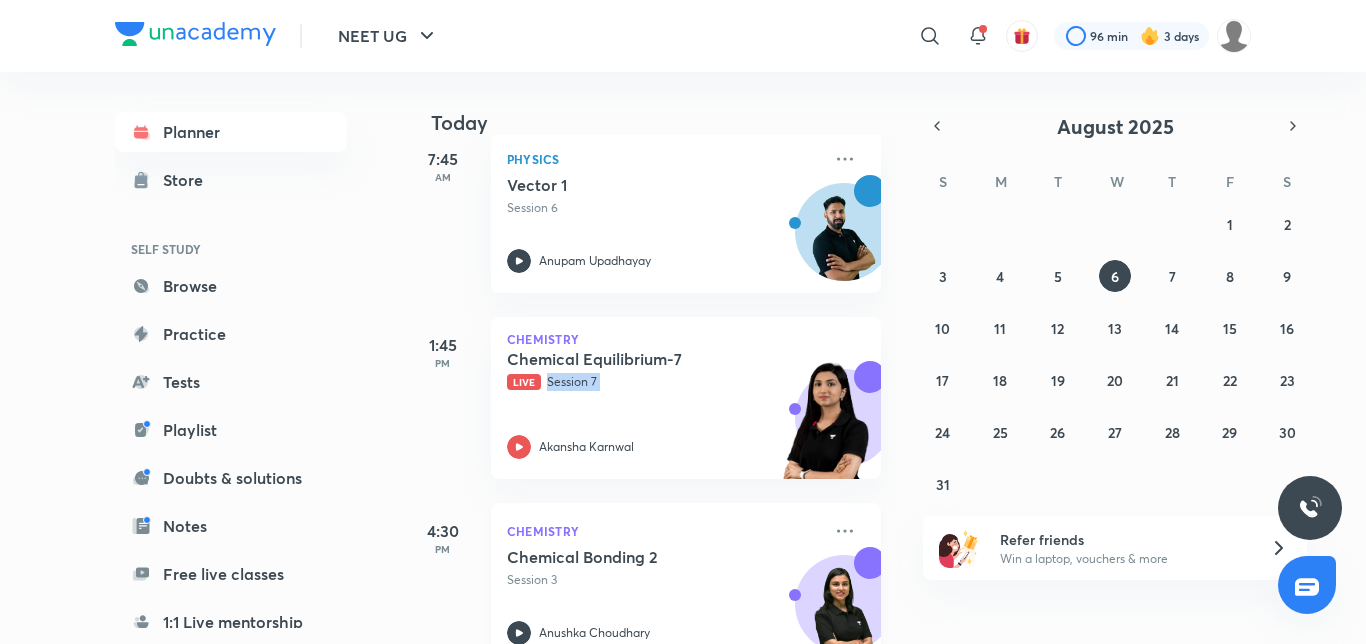 drag, startPoint x: 521, startPoint y: 448, endPoint x: 658, endPoint y: 556, distance: 174.45056 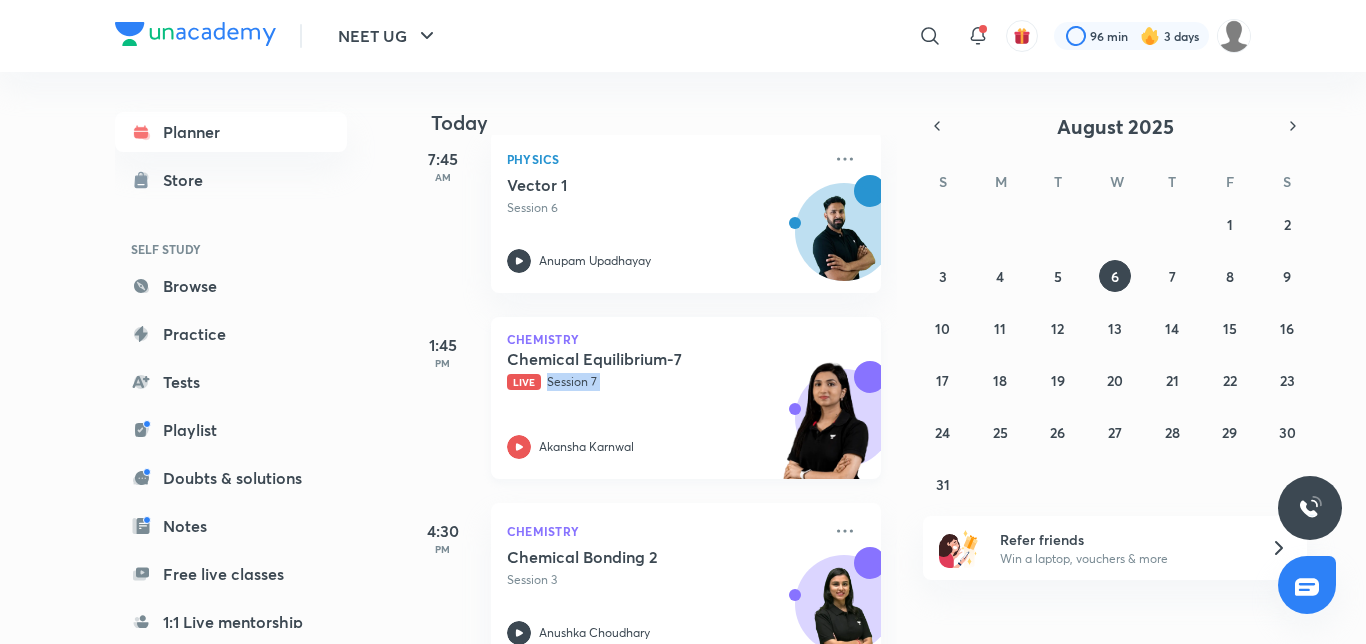 click 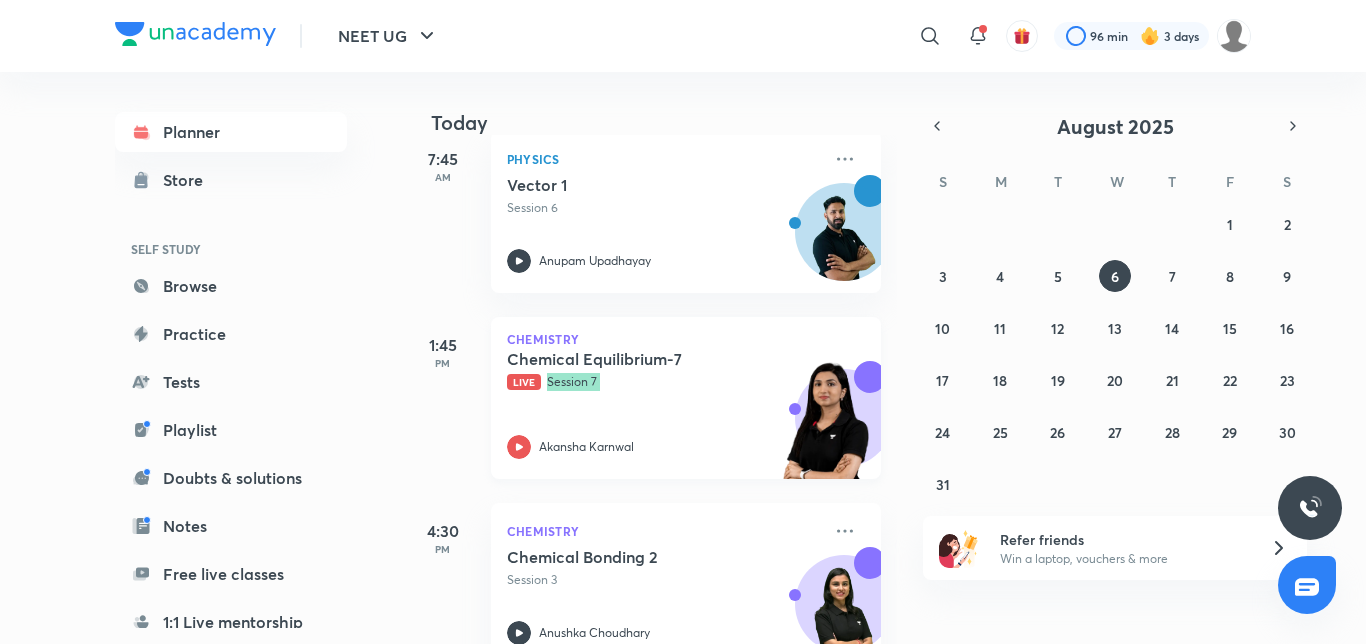 click 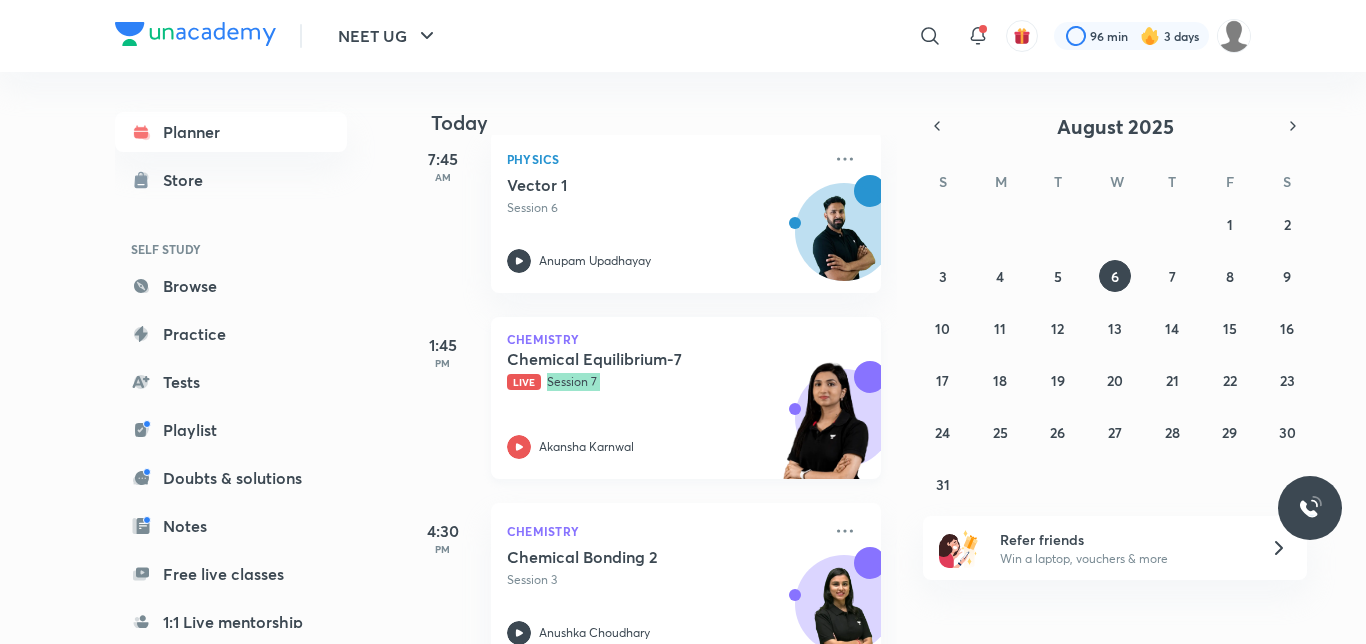 click 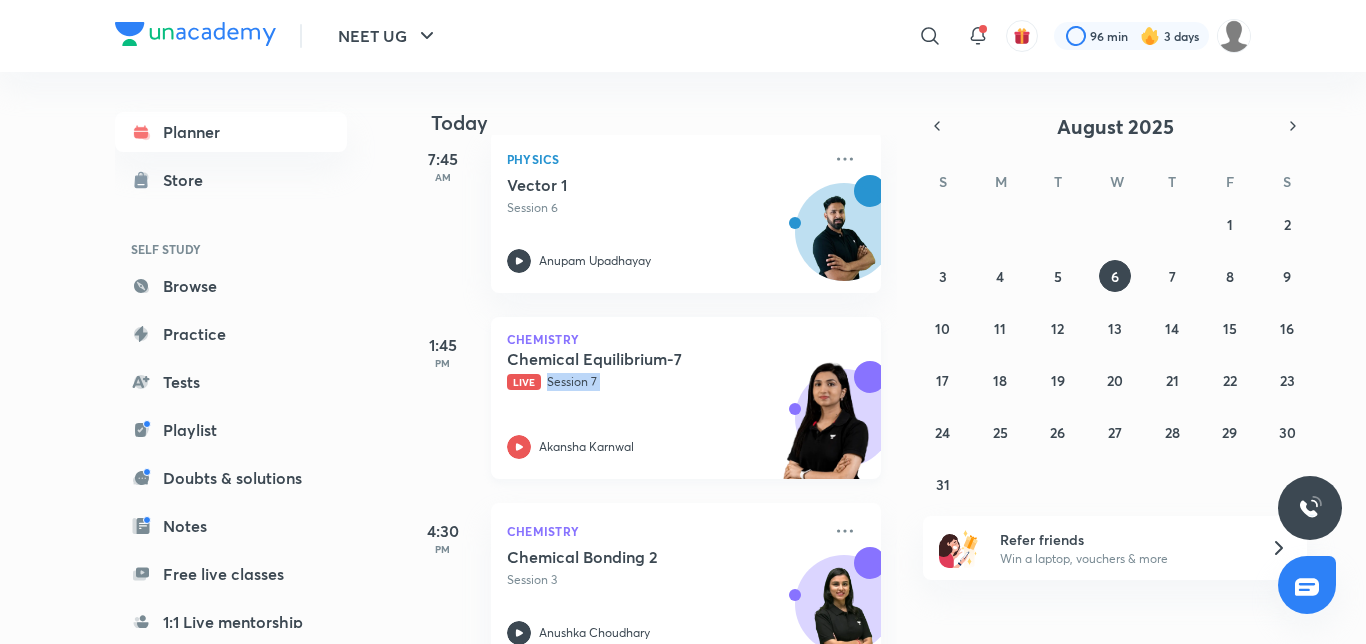 click 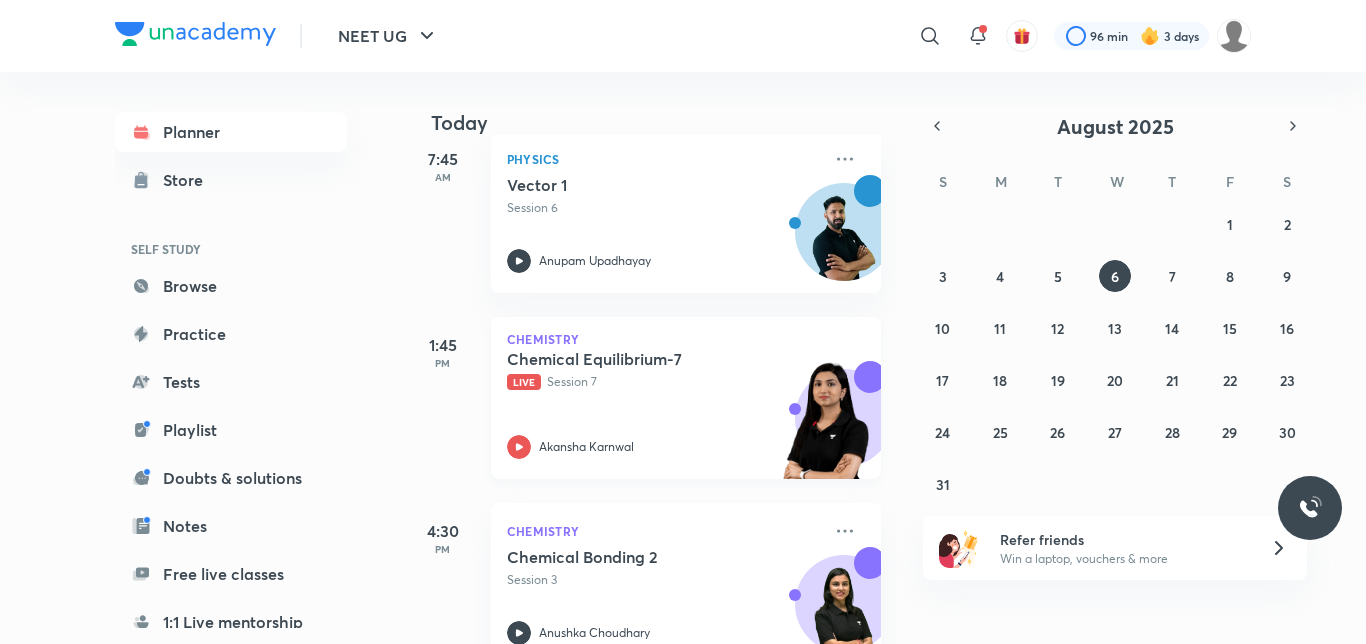 click on "Chemical Equilibrium-7 Live Session 7 [FIRST] [LAST]" at bounding box center (664, 404) 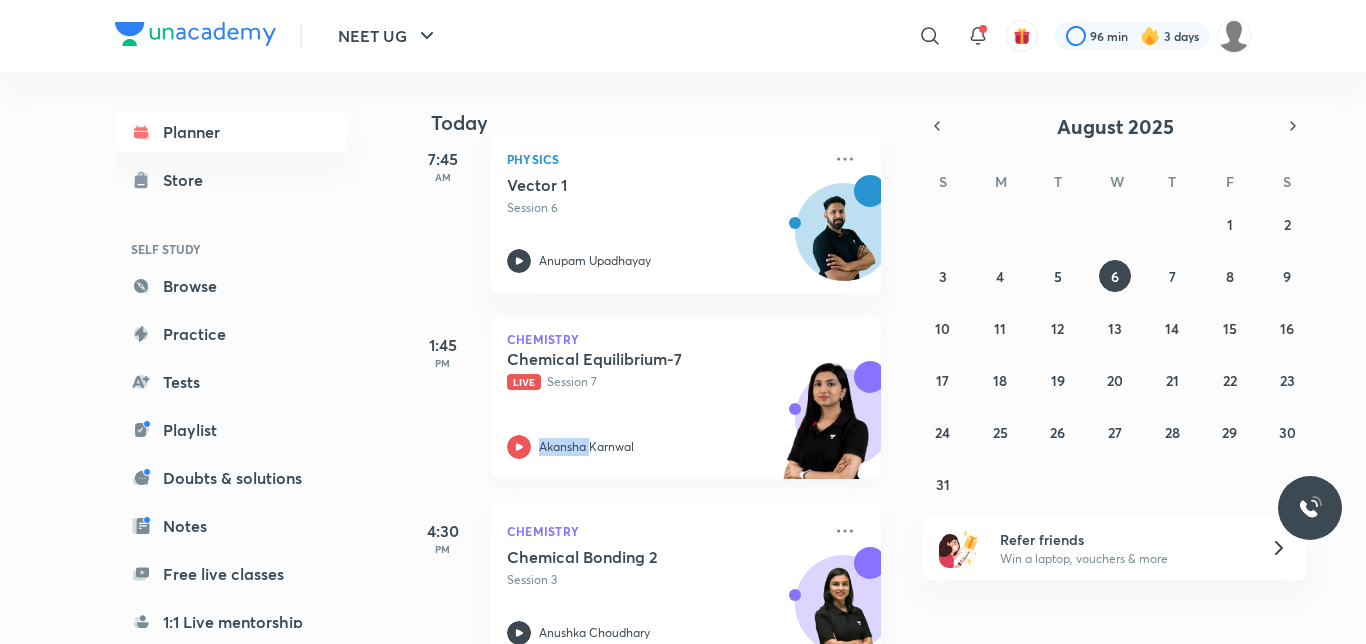 click on "Chemical Equilibrium-7 Live Session 7 [FIRST] [LAST]" at bounding box center (664, 404) 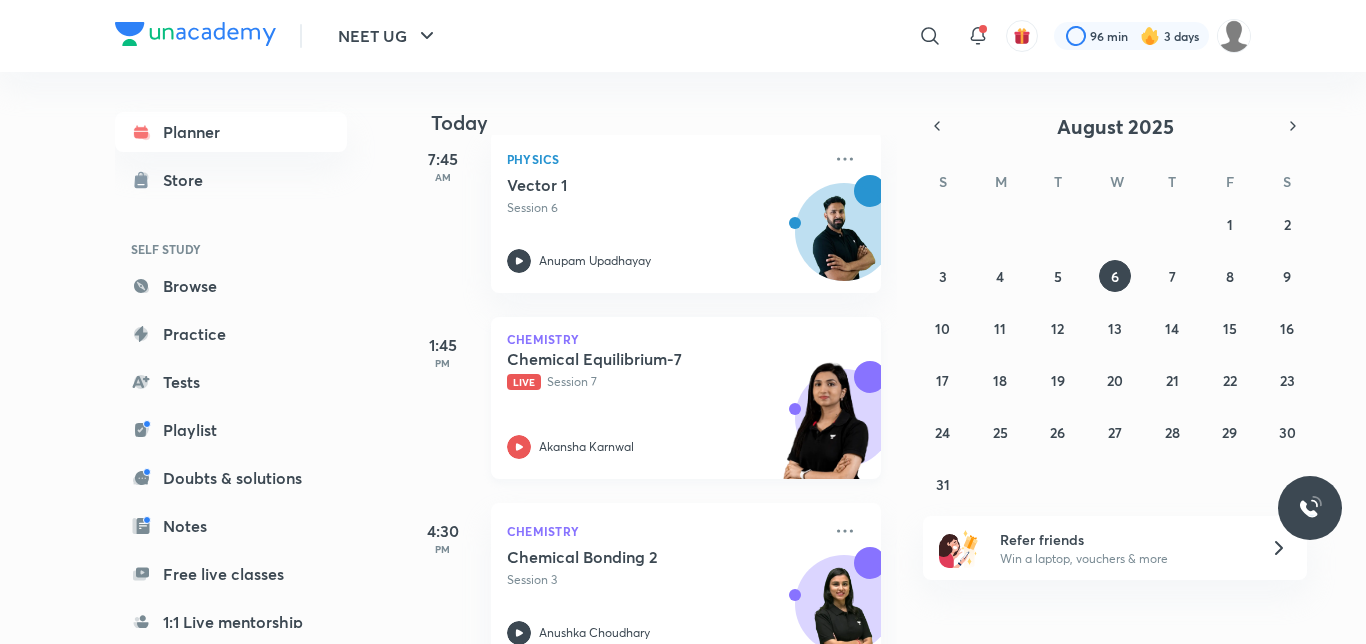 click on "Chemical Equilibrium-7 Live Session 7 [FIRST] [LAST]" at bounding box center [664, 404] 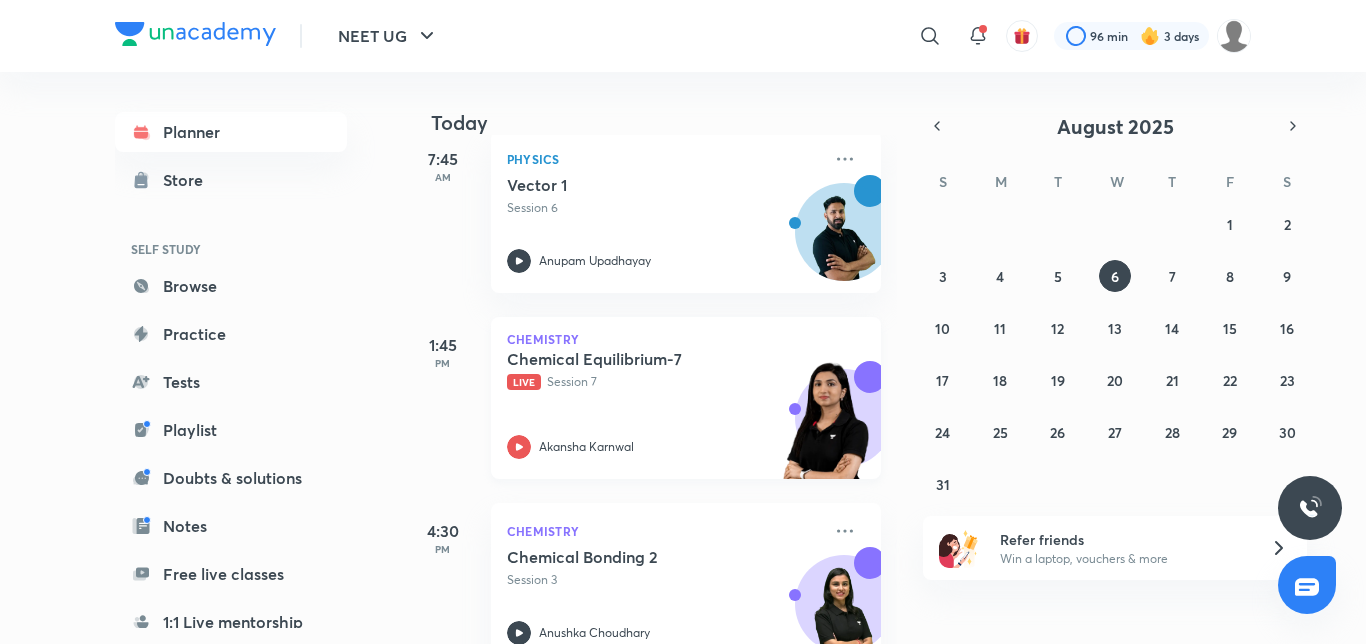 click 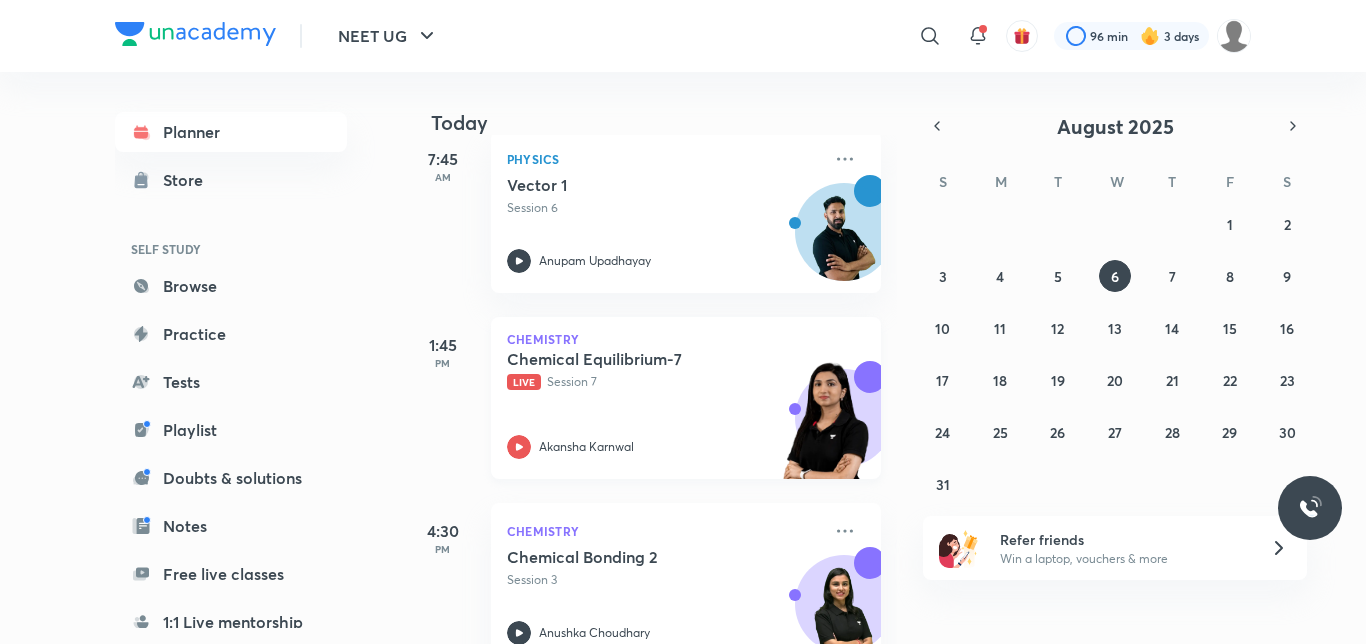 click on "Chemistry Chemical Equilibrium-7 Live Session 7 [FIRST] [LAST]" at bounding box center (686, 398) 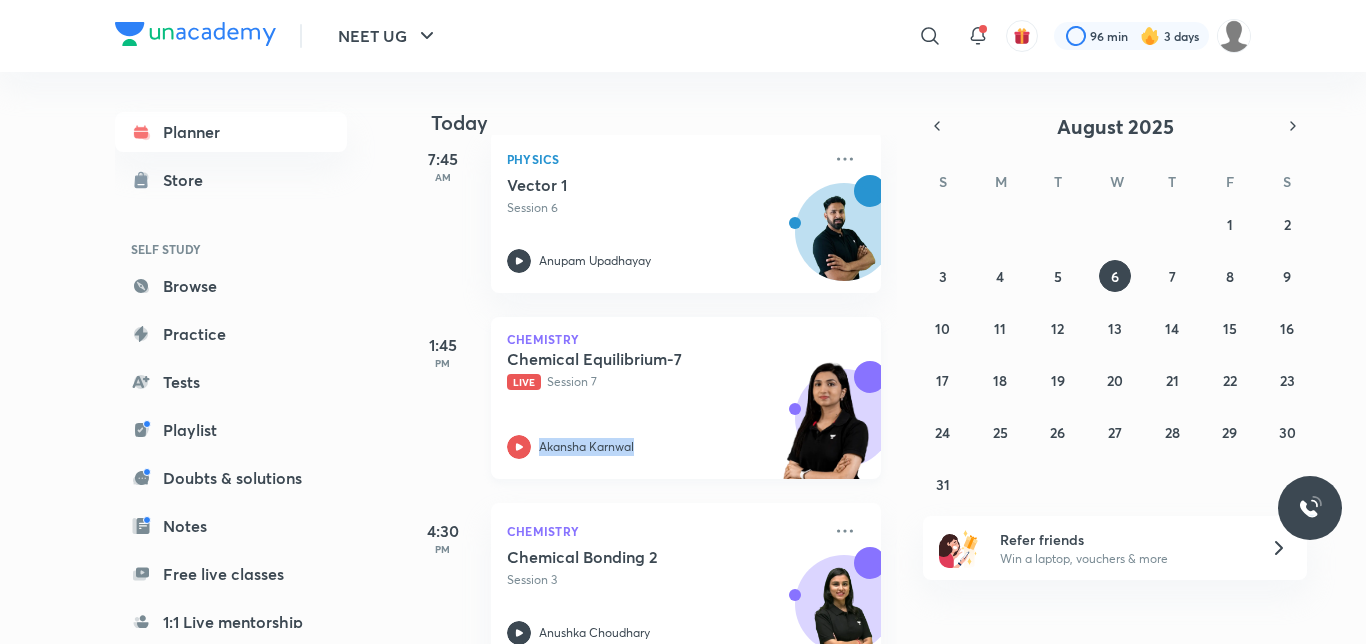 click at bounding box center [519, 447] 